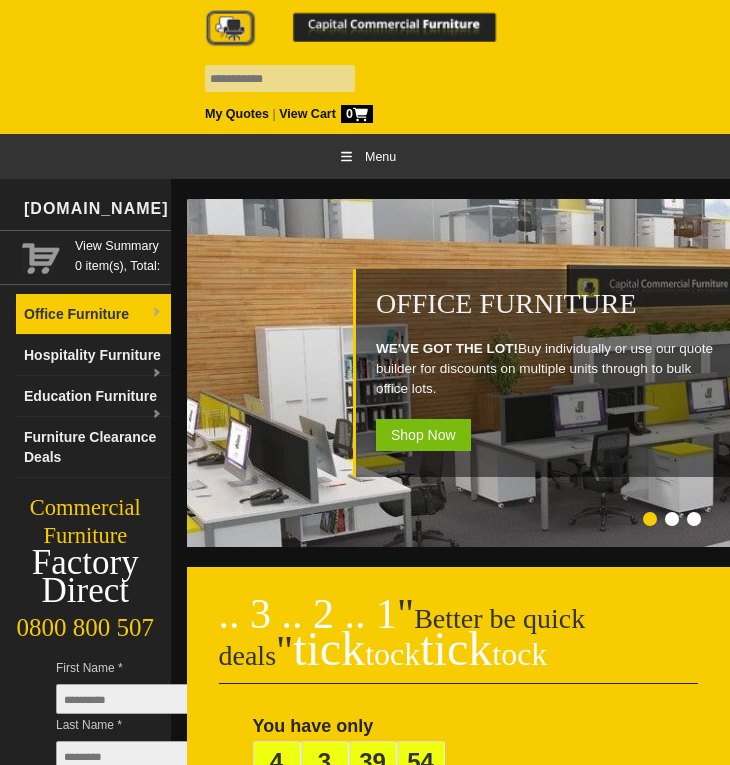 scroll, scrollTop: 0, scrollLeft: 0, axis: both 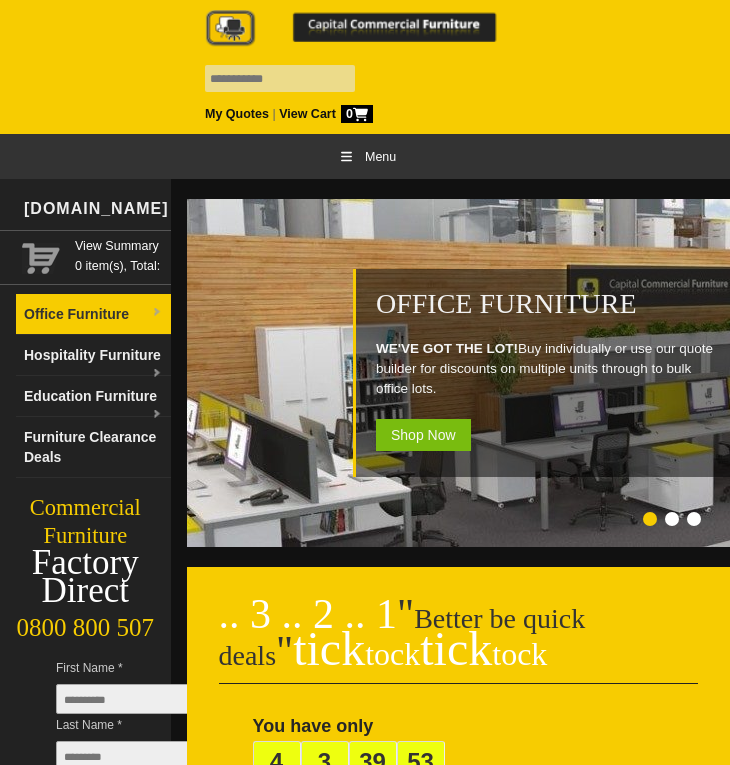 click on "Office Furniture" at bounding box center [93, 314] 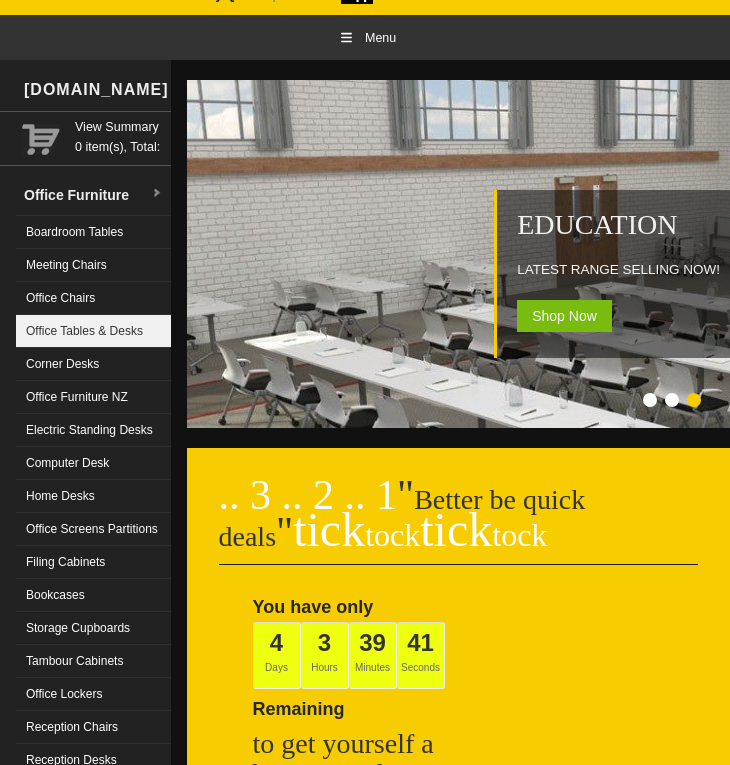 scroll, scrollTop: 118, scrollLeft: 0, axis: vertical 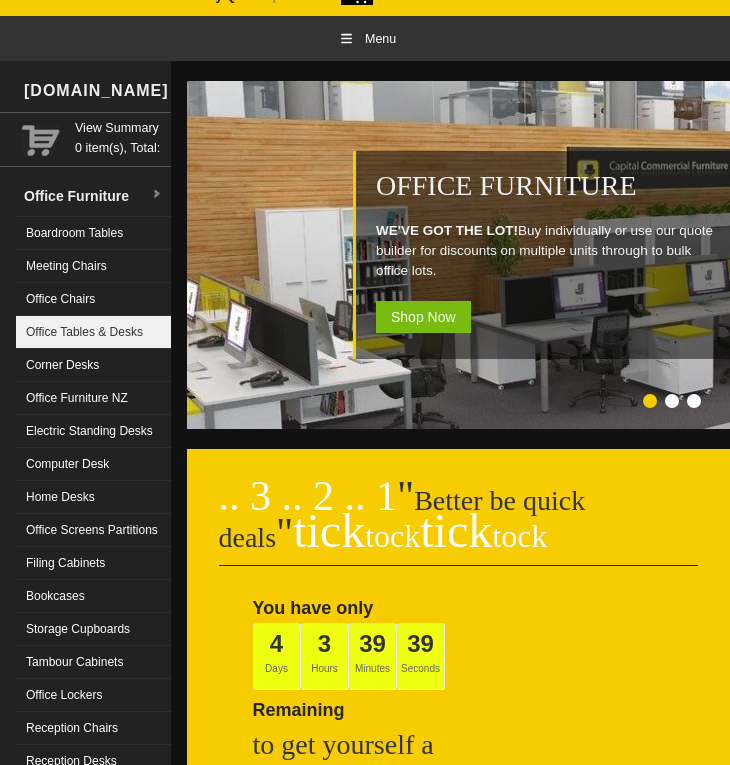 click on "Office Tables & Desks" at bounding box center (93, 332) 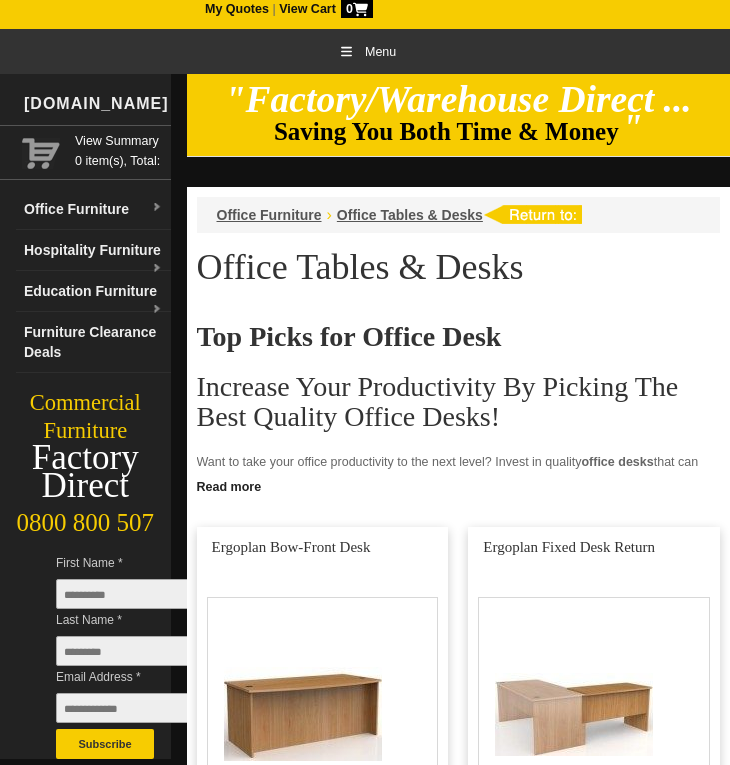 scroll, scrollTop: 0, scrollLeft: 0, axis: both 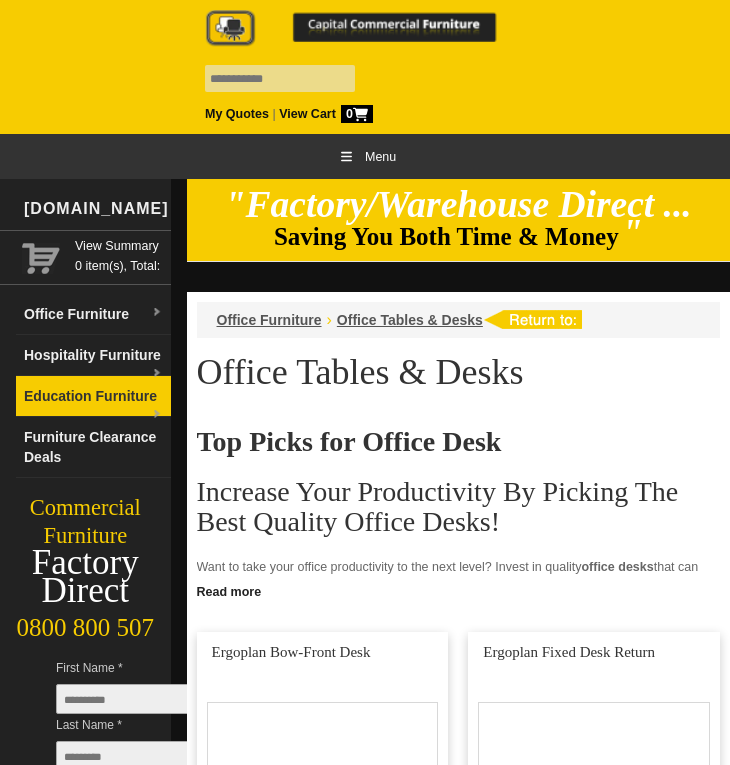 click on "Education Furniture" at bounding box center [93, 396] 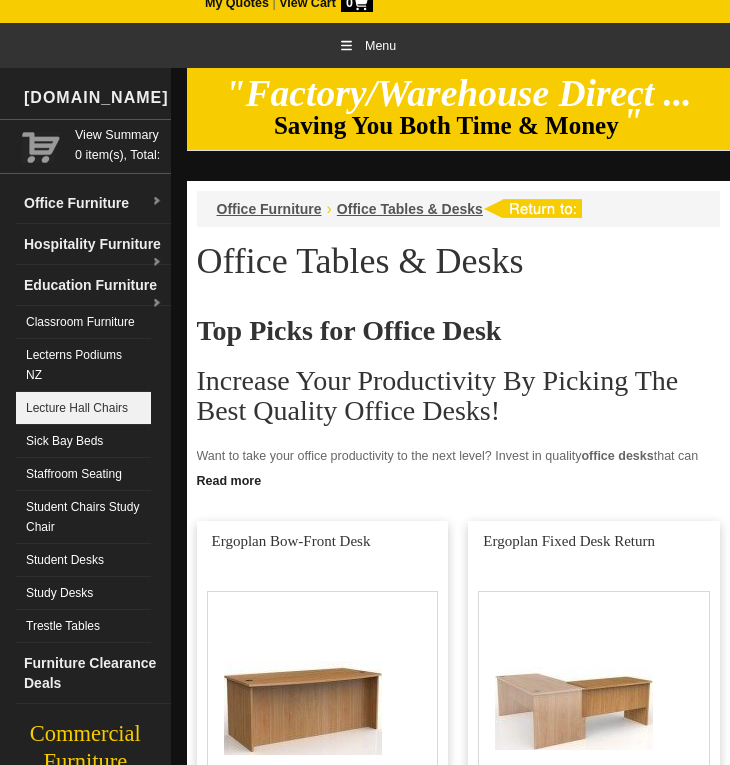 scroll, scrollTop: 112, scrollLeft: 0, axis: vertical 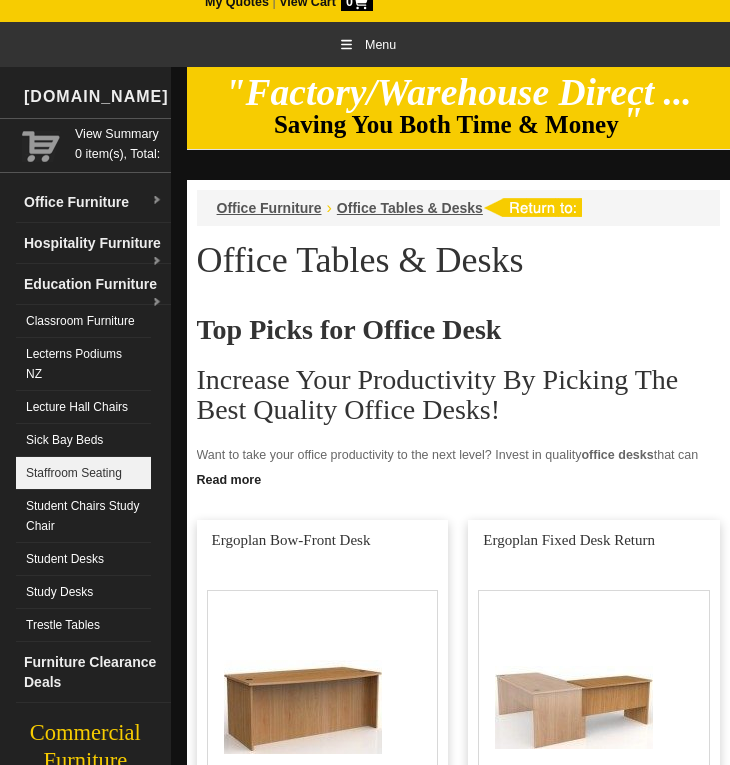 click on "Staffroom Seating" at bounding box center (83, 473) 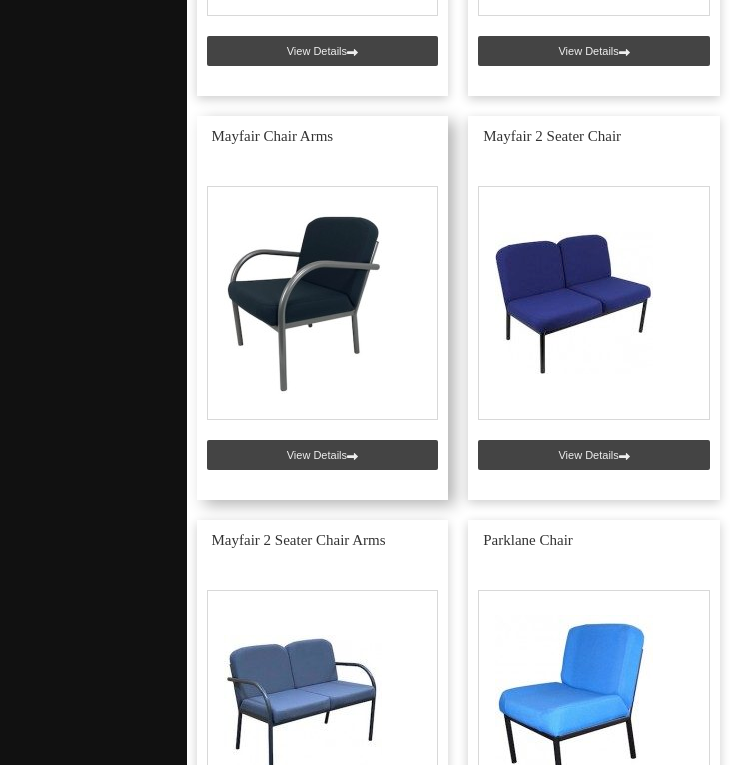 scroll, scrollTop: 5769, scrollLeft: 0, axis: vertical 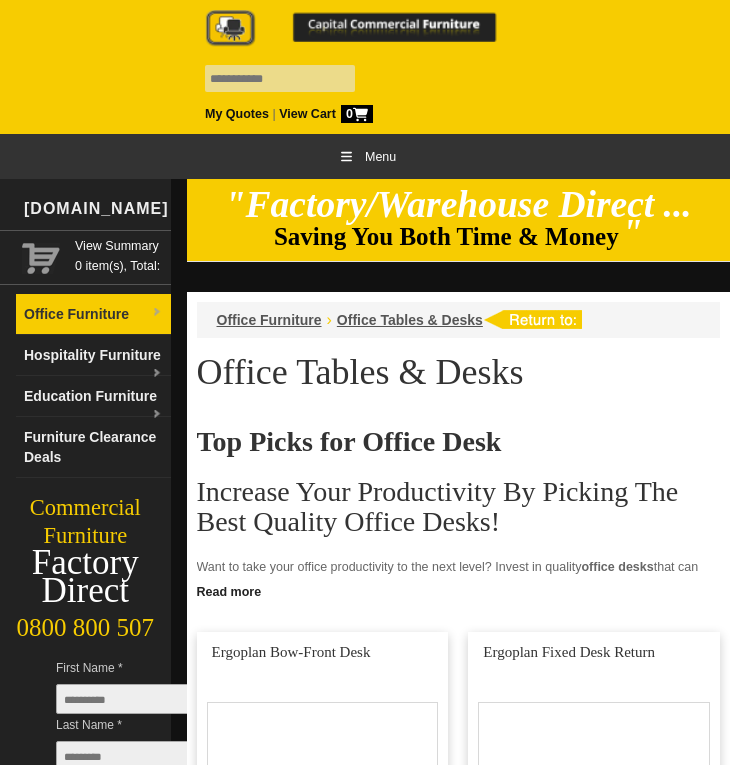 click on "Office Furniture" at bounding box center (93, 314) 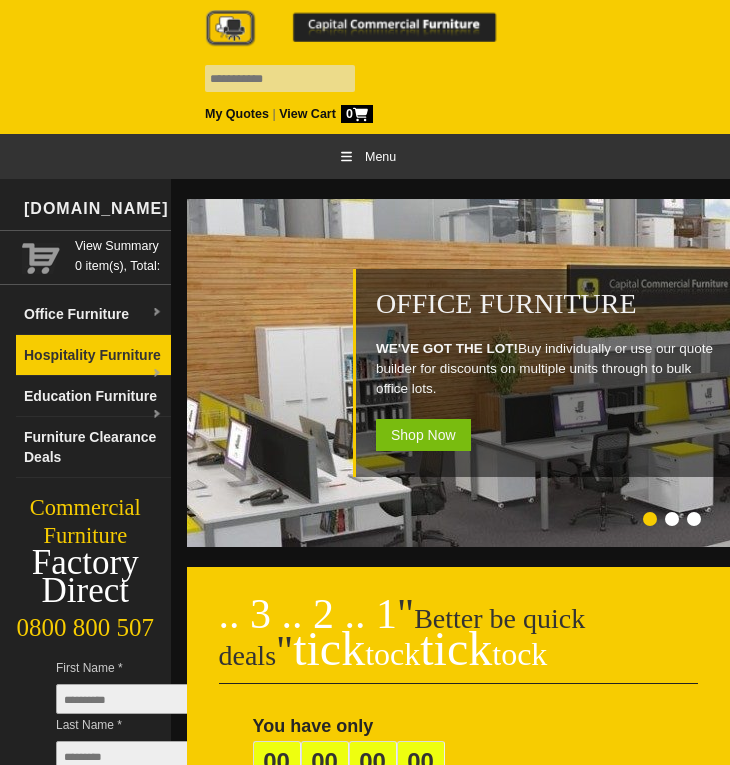 scroll, scrollTop: 118, scrollLeft: 0, axis: vertical 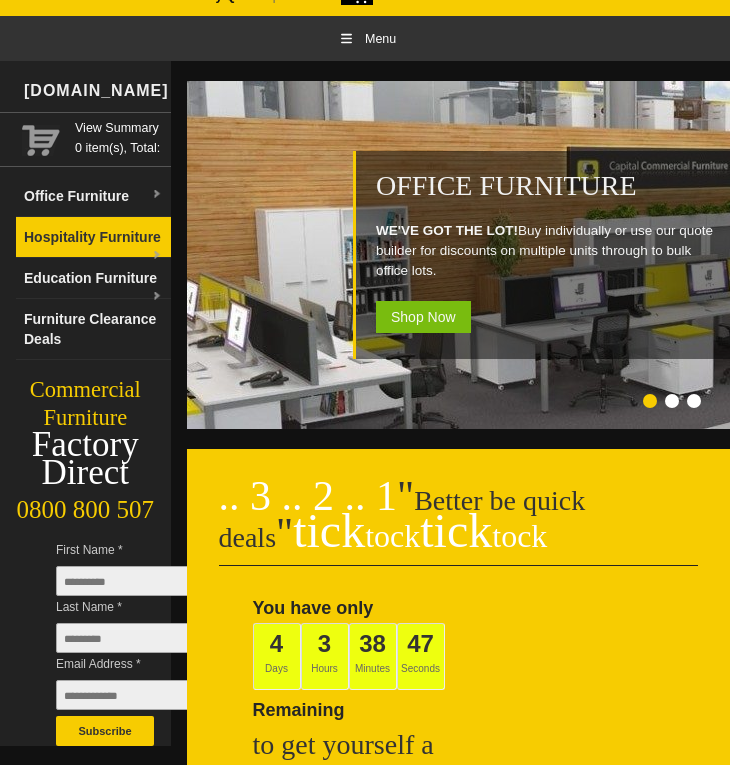 click on "Hospitality Furniture" at bounding box center (93, 237) 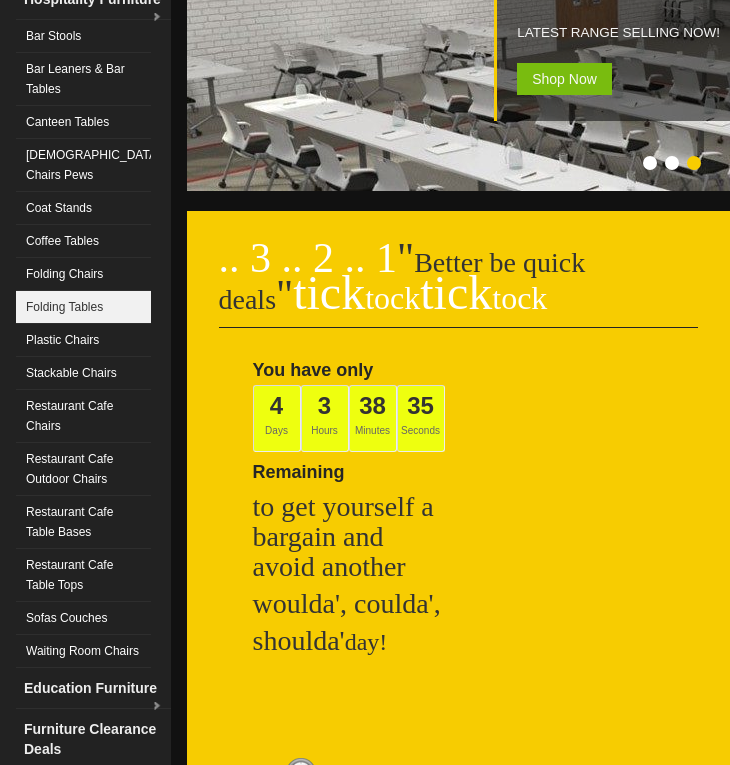 scroll, scrollTop: 364, scrollLeft: 0, axis: vertical 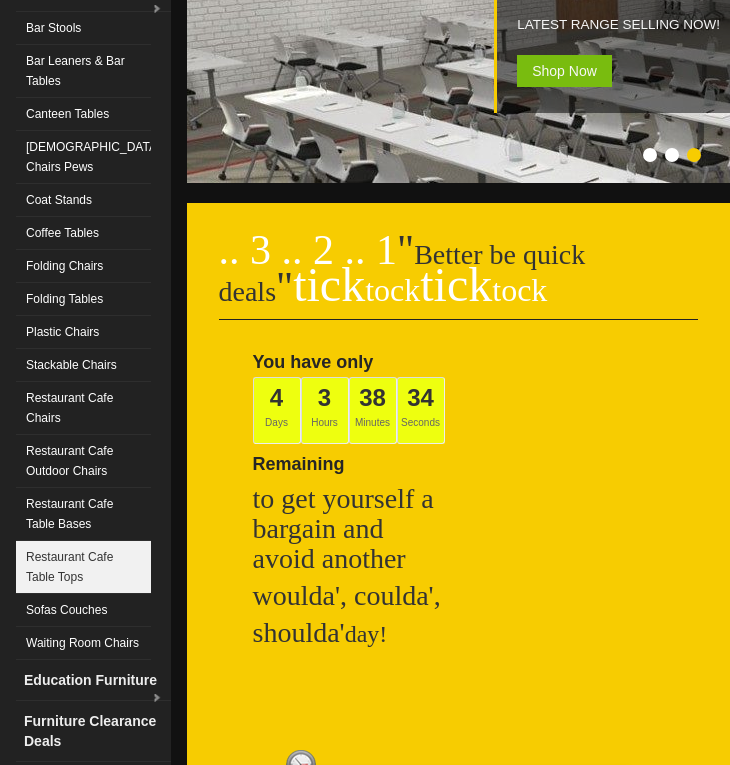 click on "Restaurant Cafe Table Tops" at bounding box center (83, 567) 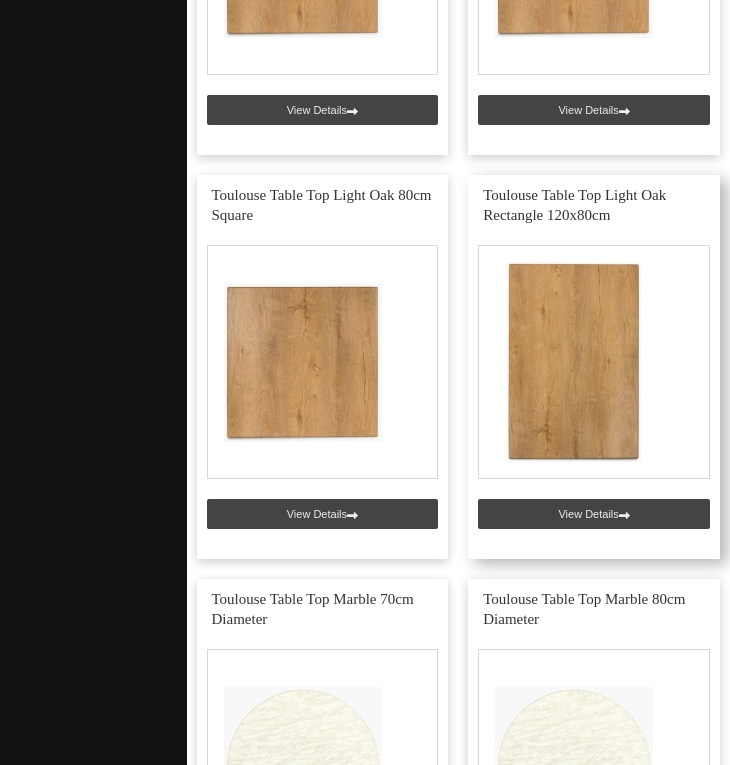 scroll, scrollTop: 1266, scrollLeft: 0, axis: vertical 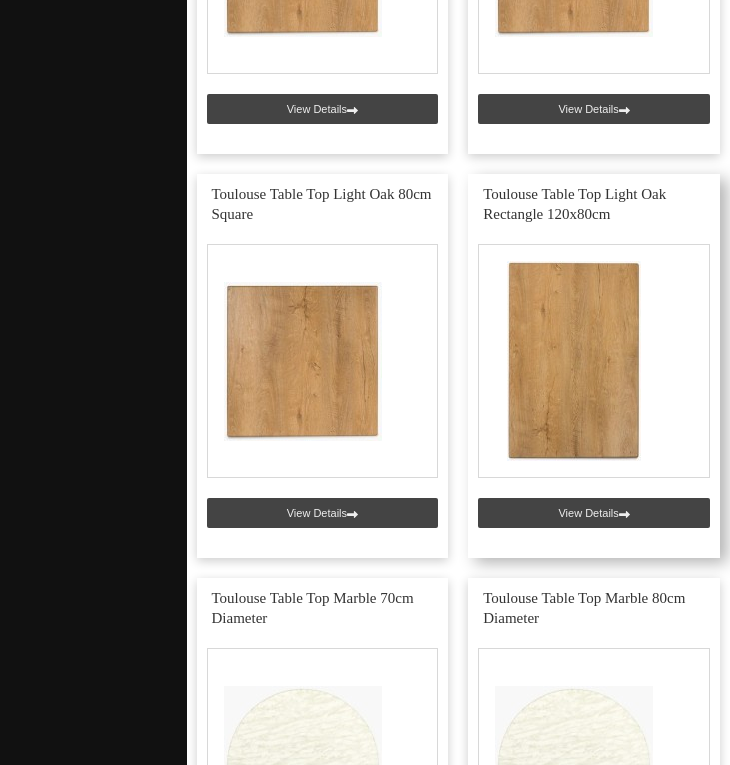 click at bounding box center (594, 366) 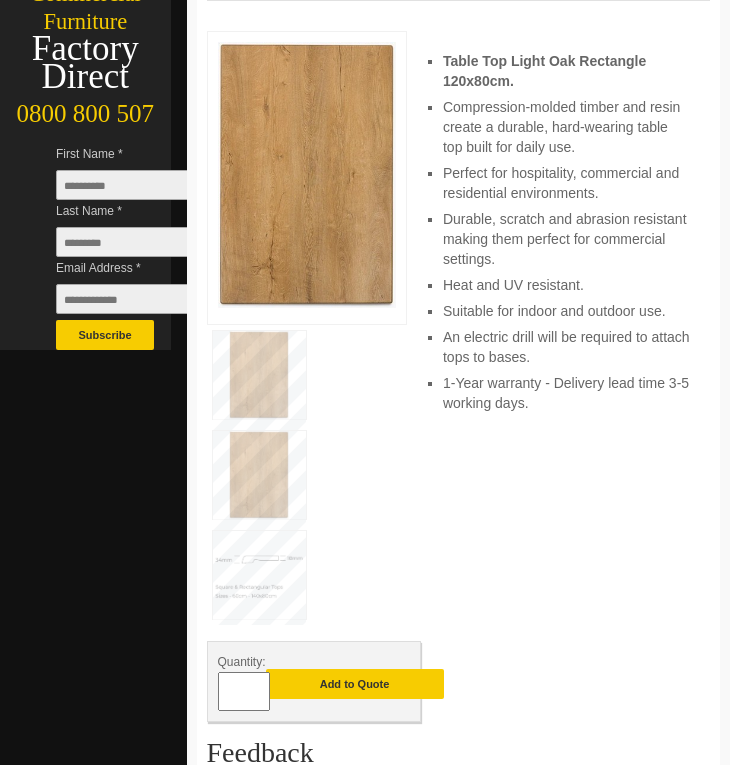 scroll, scrollTop: 515, scrollLeft: 0, axis: vertical 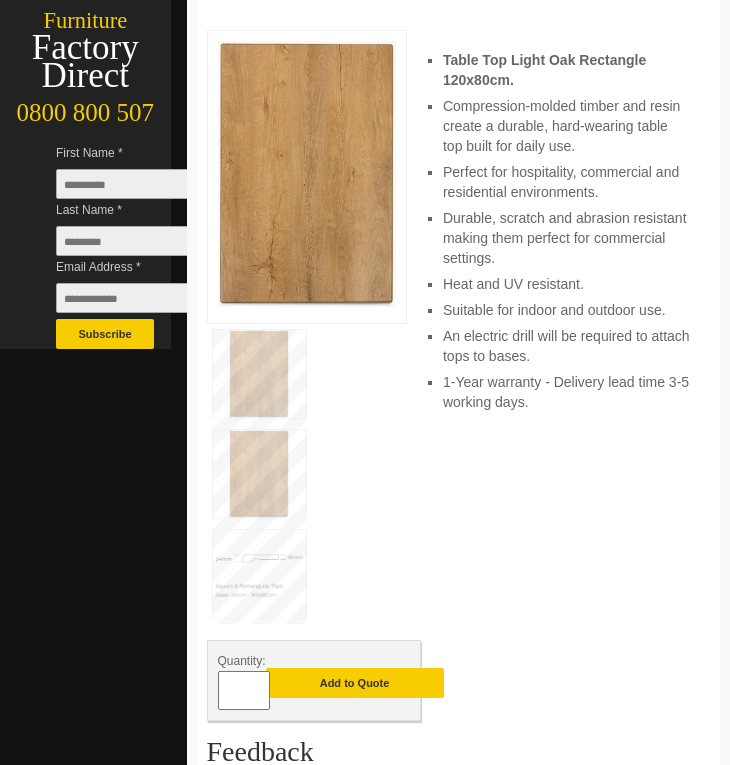 click at bounding box center (259, 574) 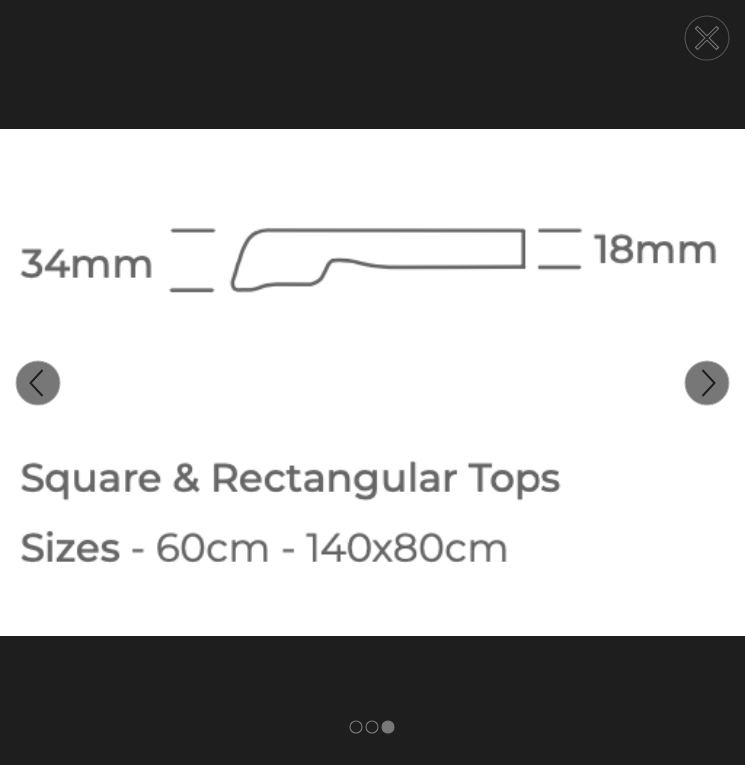 click 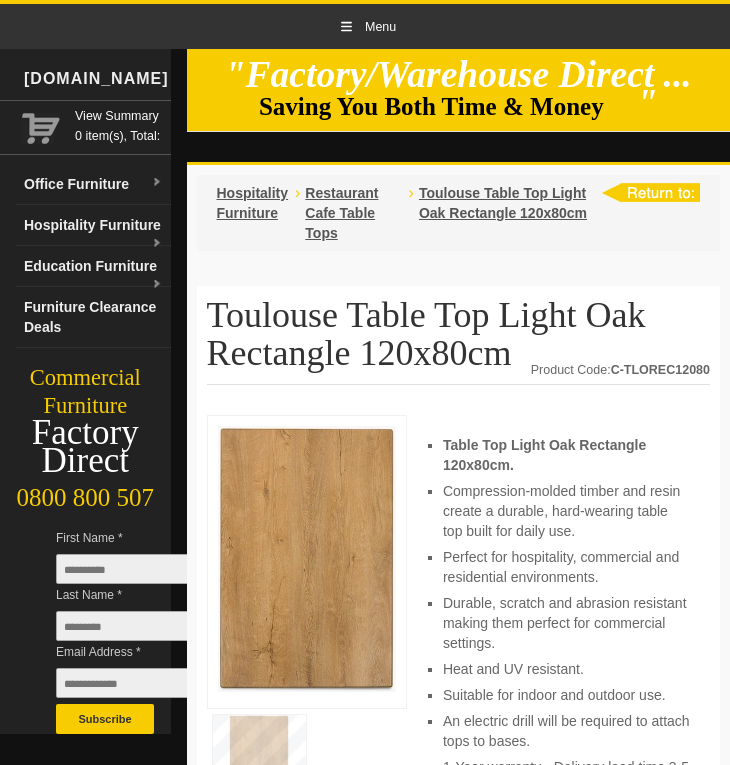 scroll, scrollTop: 0, scrollLeft: 0, axis: both 